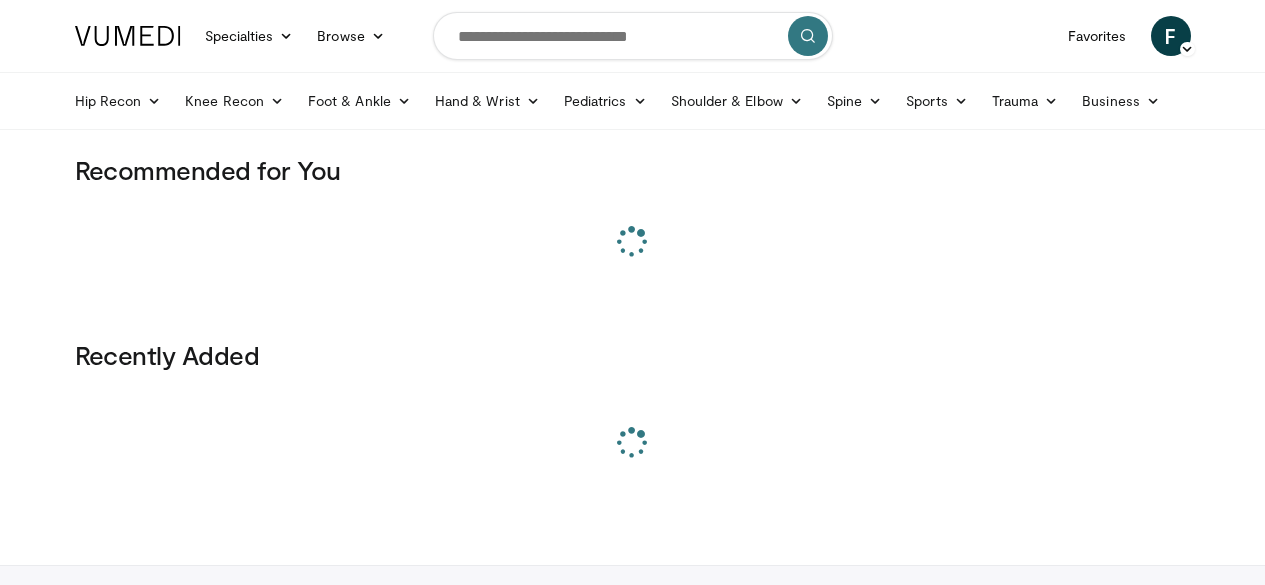scroll, scrollTop: 0, scrollLeft: 0, axis: both 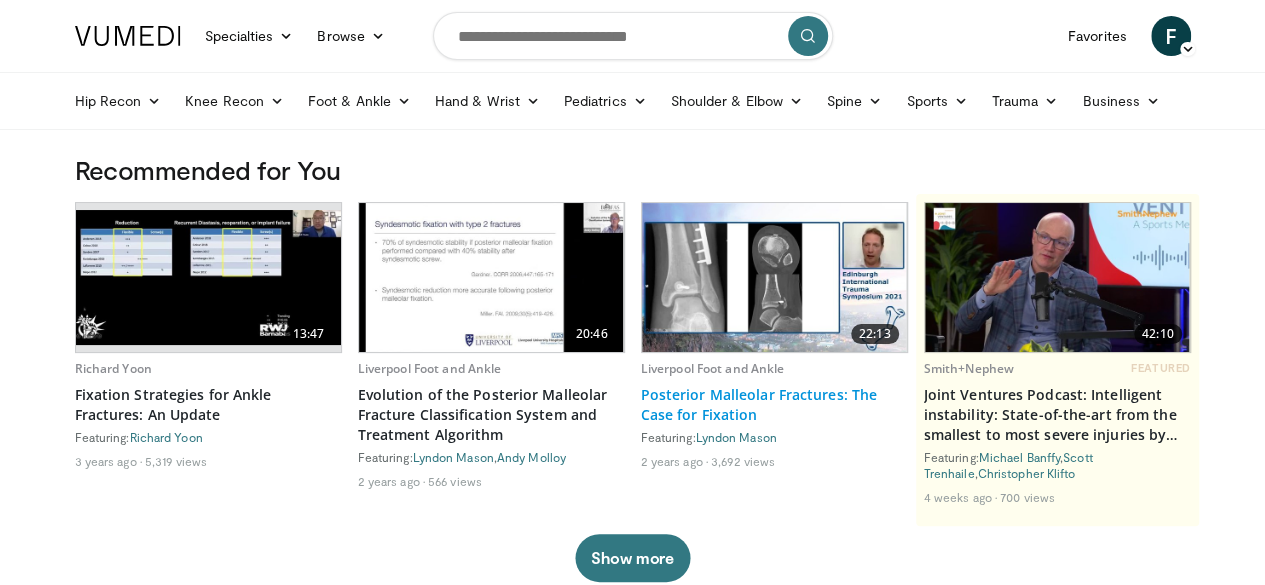 click on "Posterior Malleolar Fractures: The Case for Fixation" at bounding box center [774, 405] 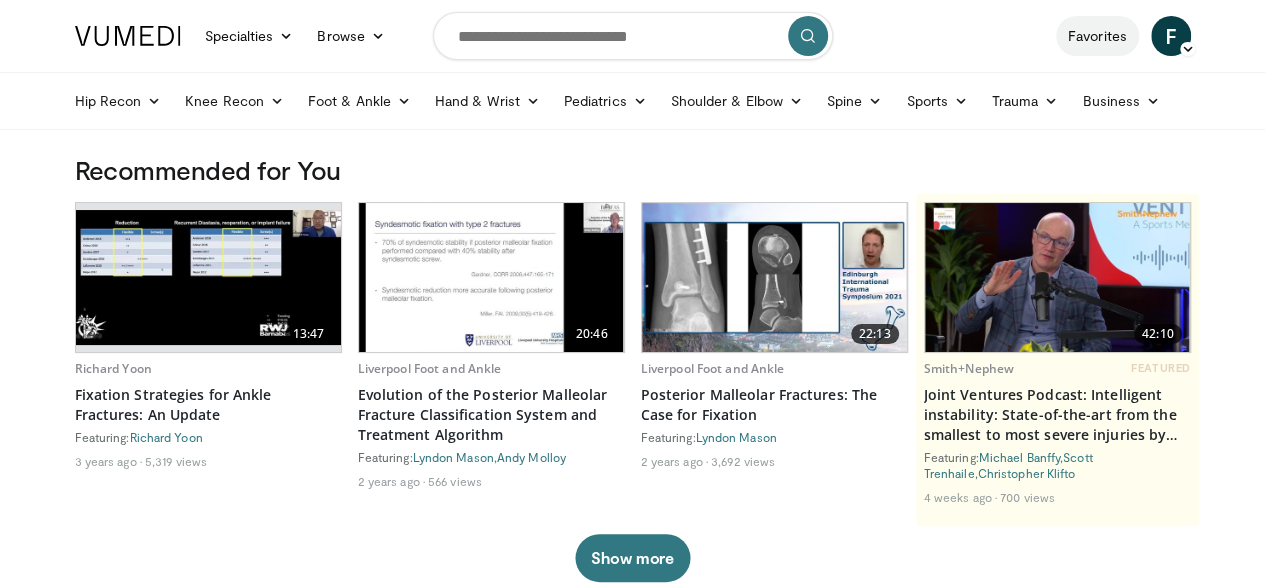 click on "Favorites" at bounding box center [1097, 36] 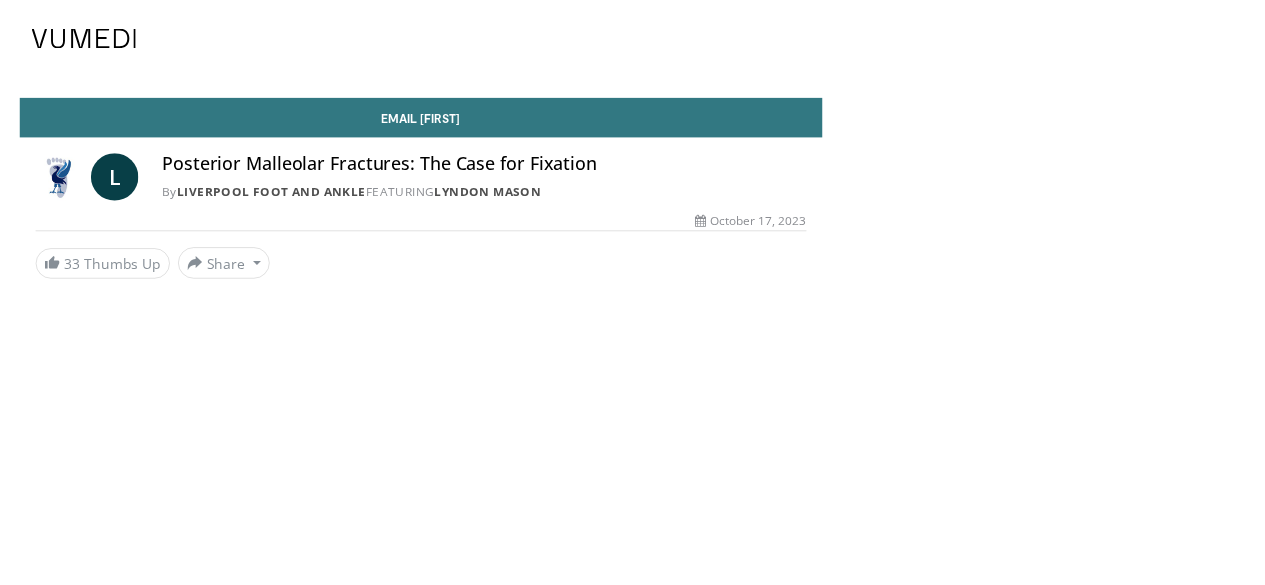 scroll, scrollTop: 0, scrollLeft: 0, axis: both 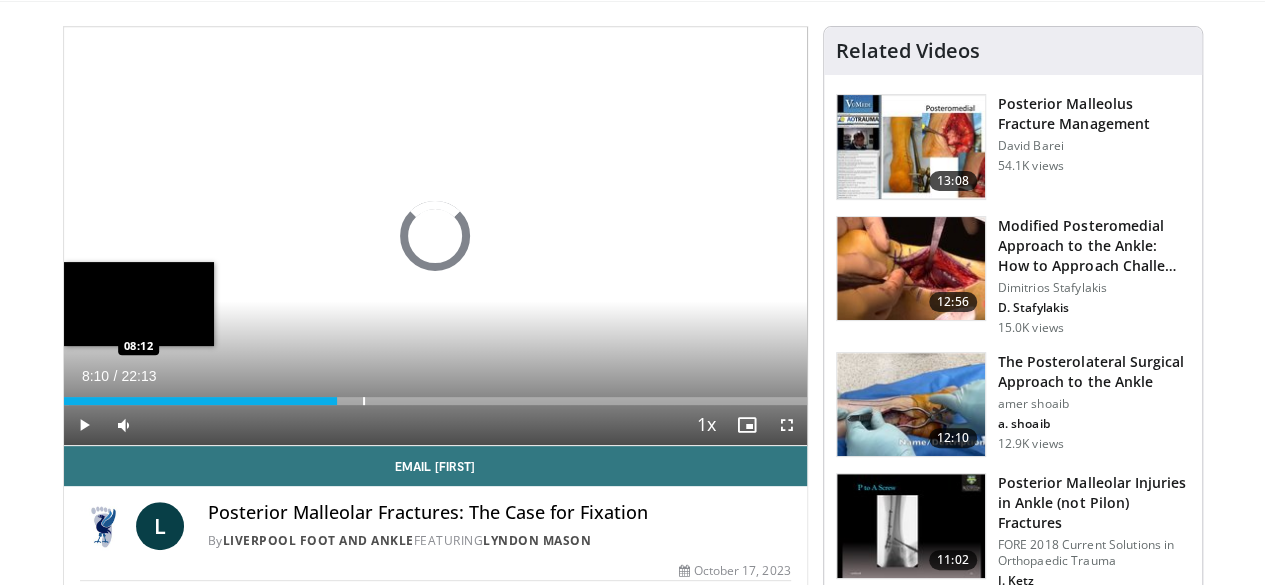 click on "Loaded :  0.75% 08:10 08:12" at bounding box center [435, 395] 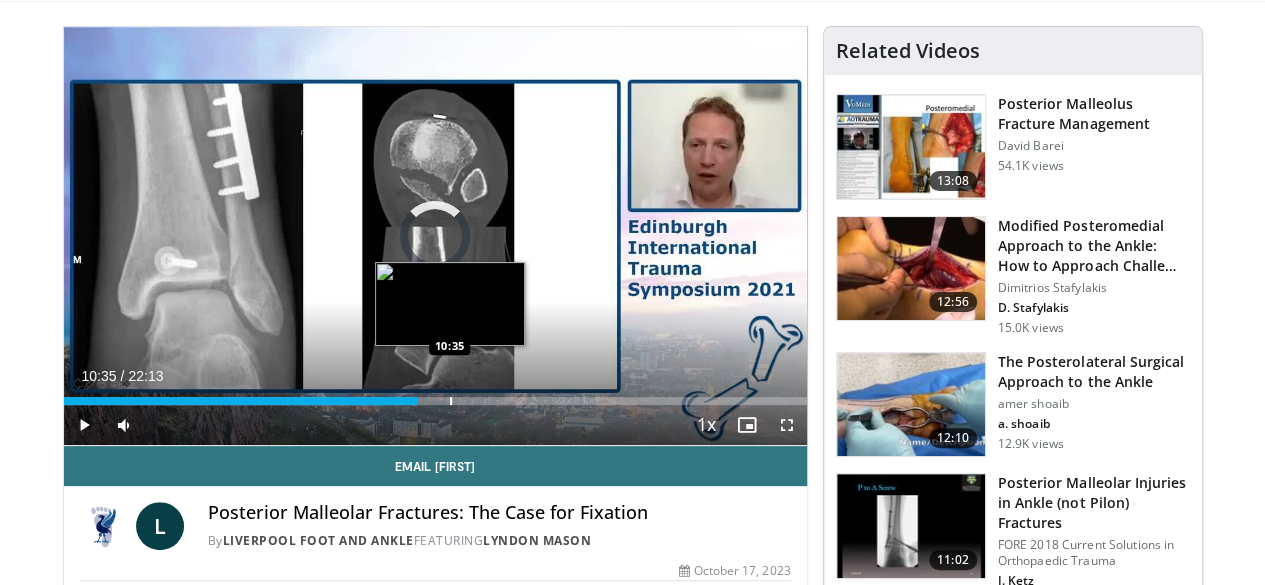 click at bounding box center (451, 401) 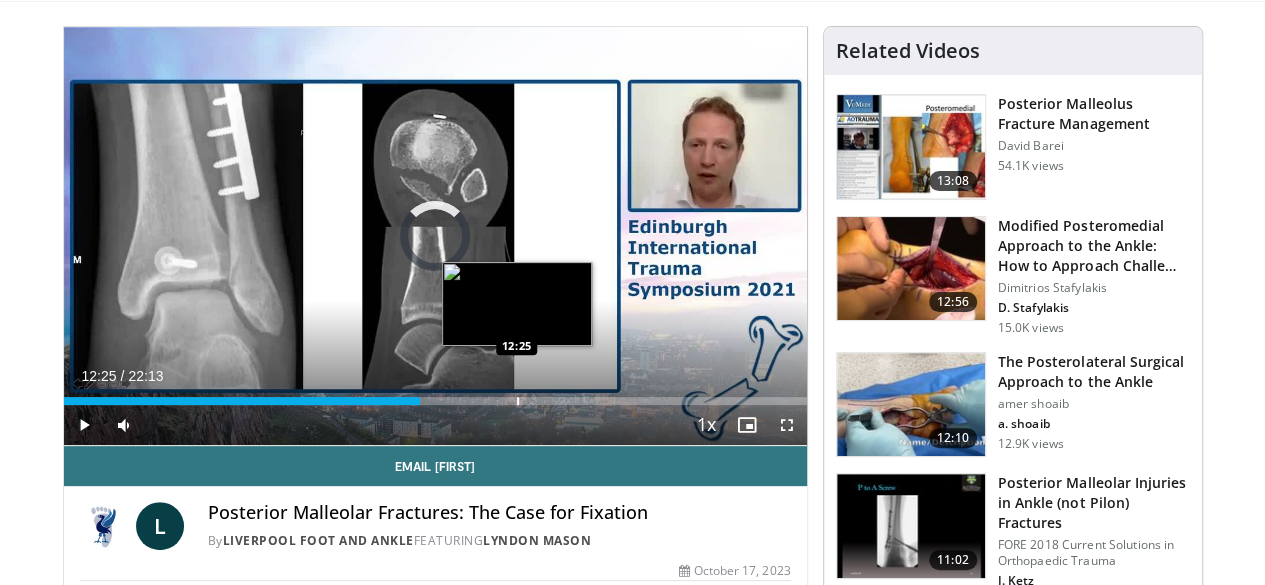 click on "Loaded :  0.00% 12:25 12:25" at bounding box center [435, 395] 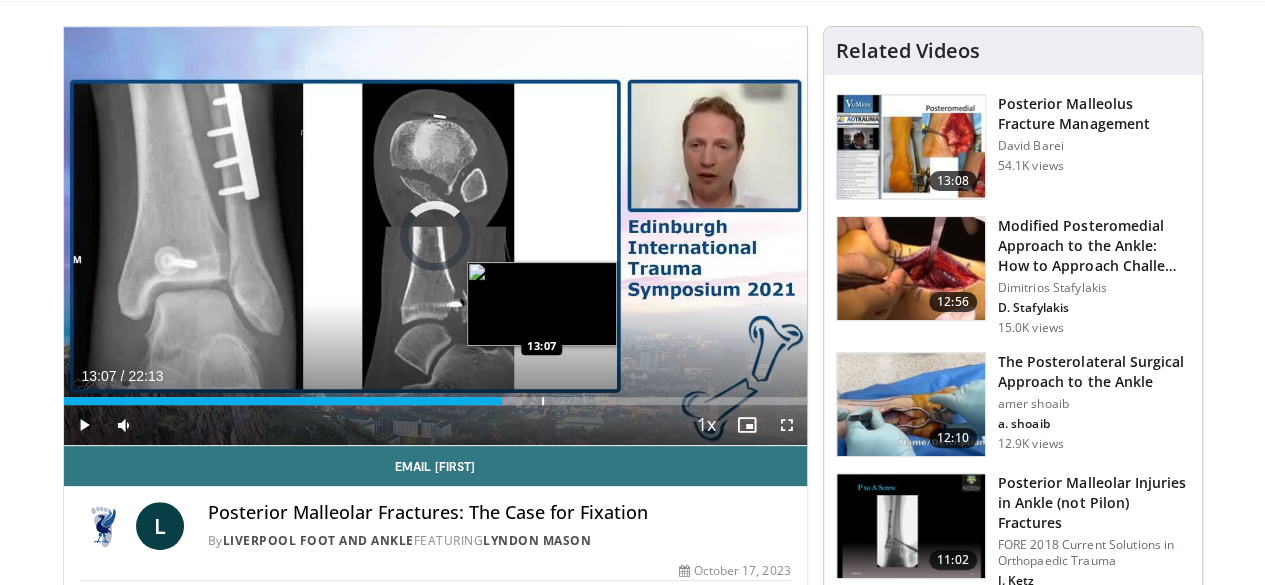 click on "Loaded :  61.38% 12:37 13:07" at bounding box center [435, 395] 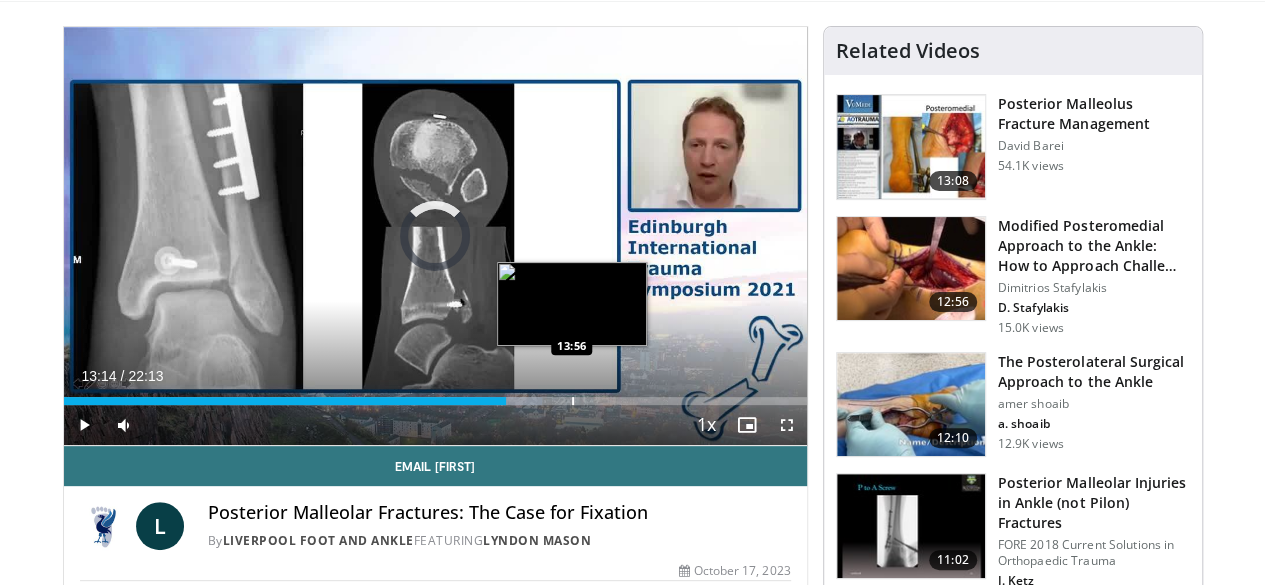 click at bounding box center [573, 401] 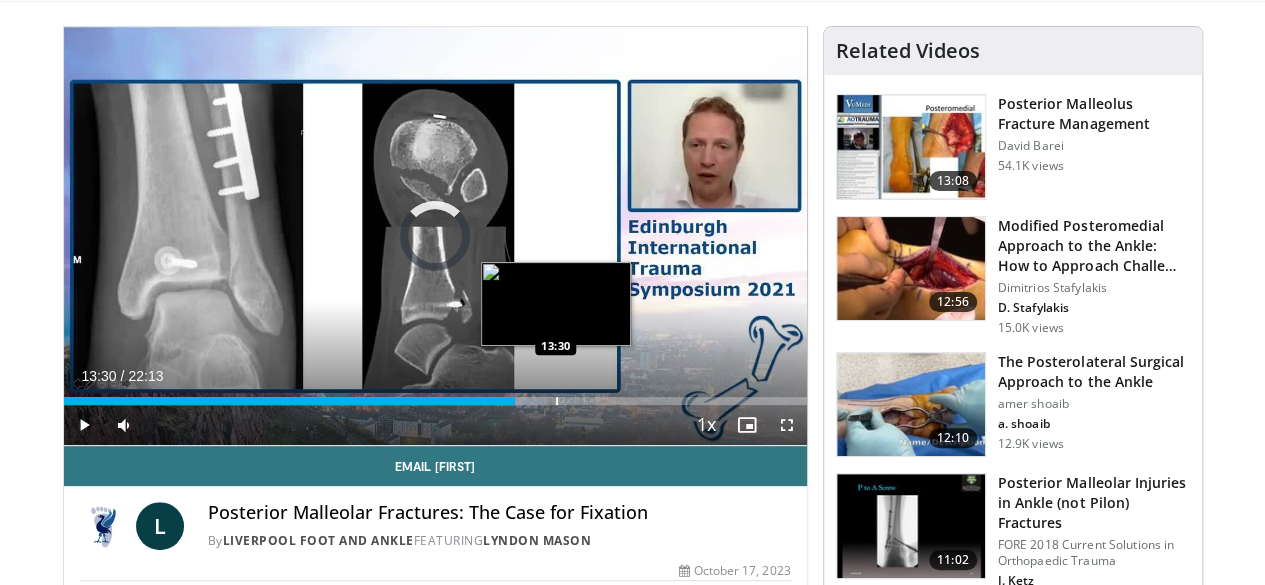 click at bounding box center (557, 401) 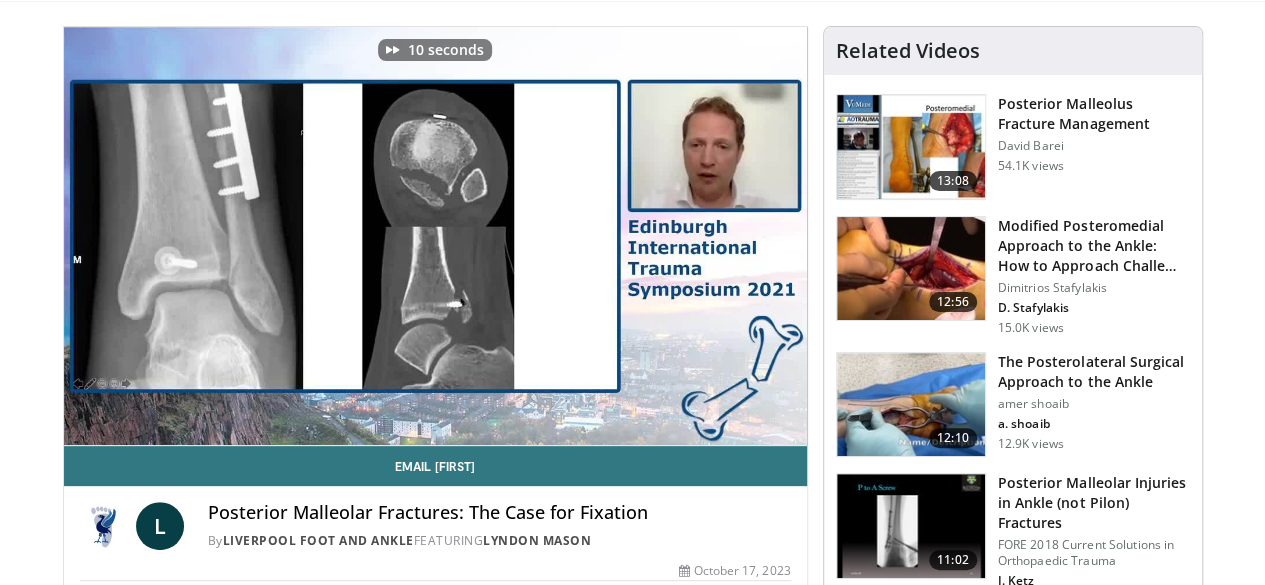 scroll, scrollTop: 8, scrollLeft: 0, axis: vertical 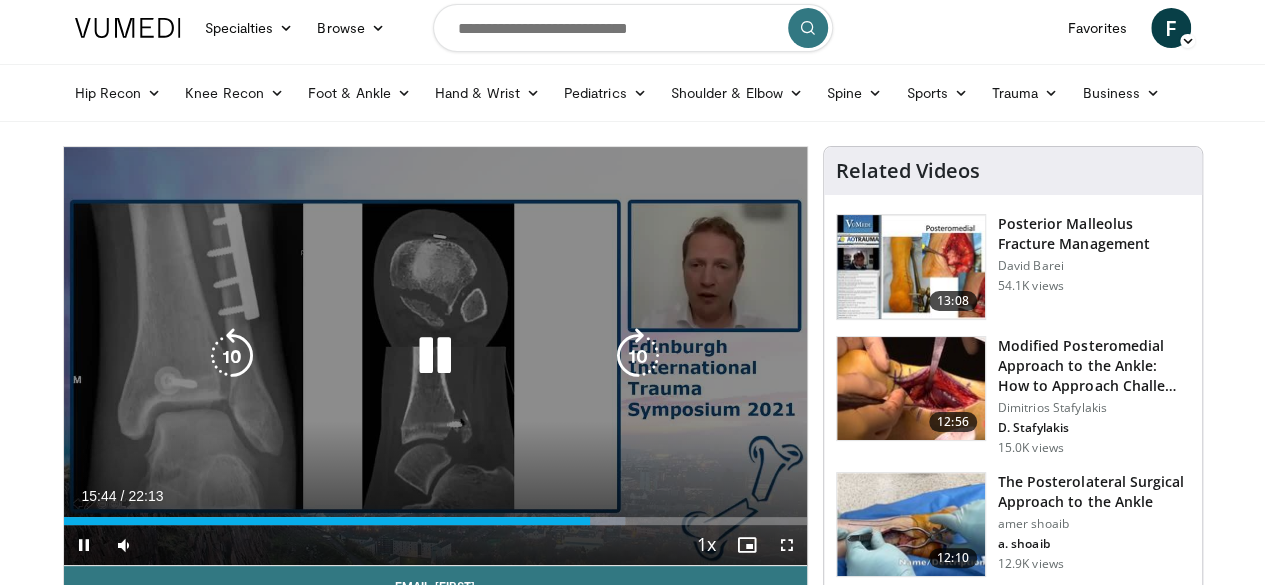 click at bounding box center [435, 356] 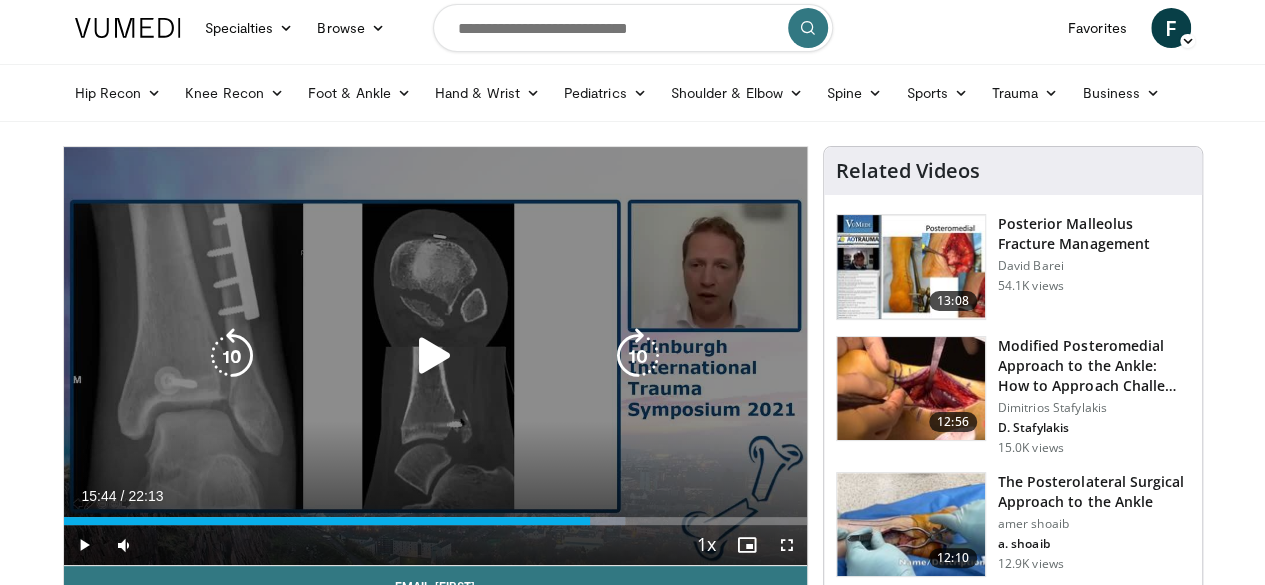 click on "10 seconds
Tap to unmute" at bounding box center (435, 356) 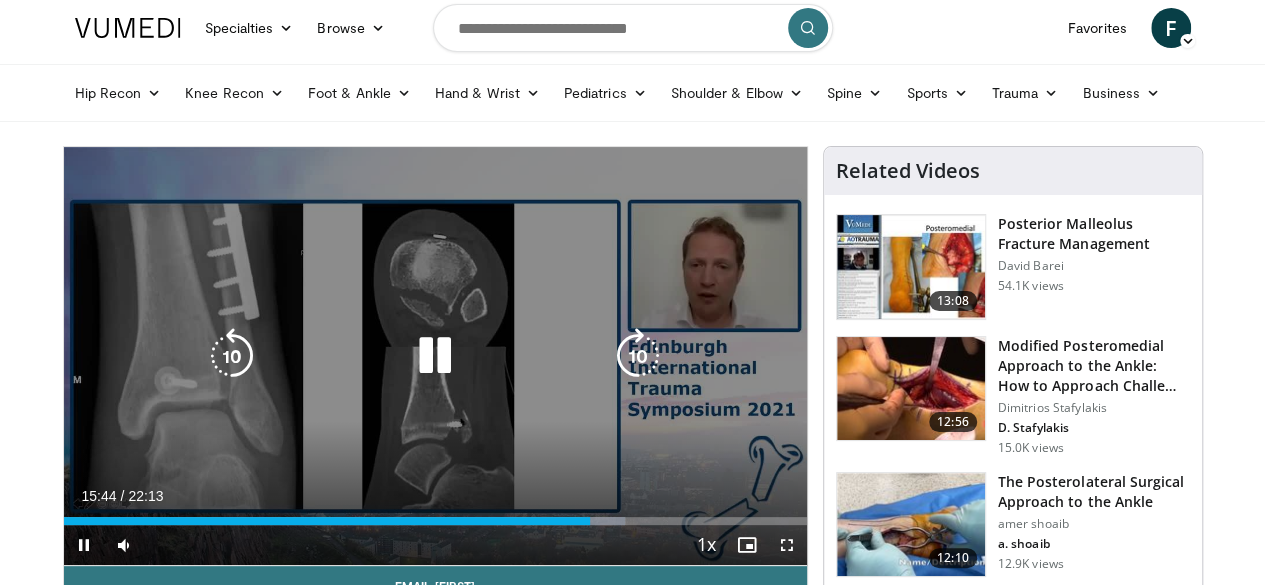 click on "10 seconds
Tap to unmute" at bounding box center [435, 356] 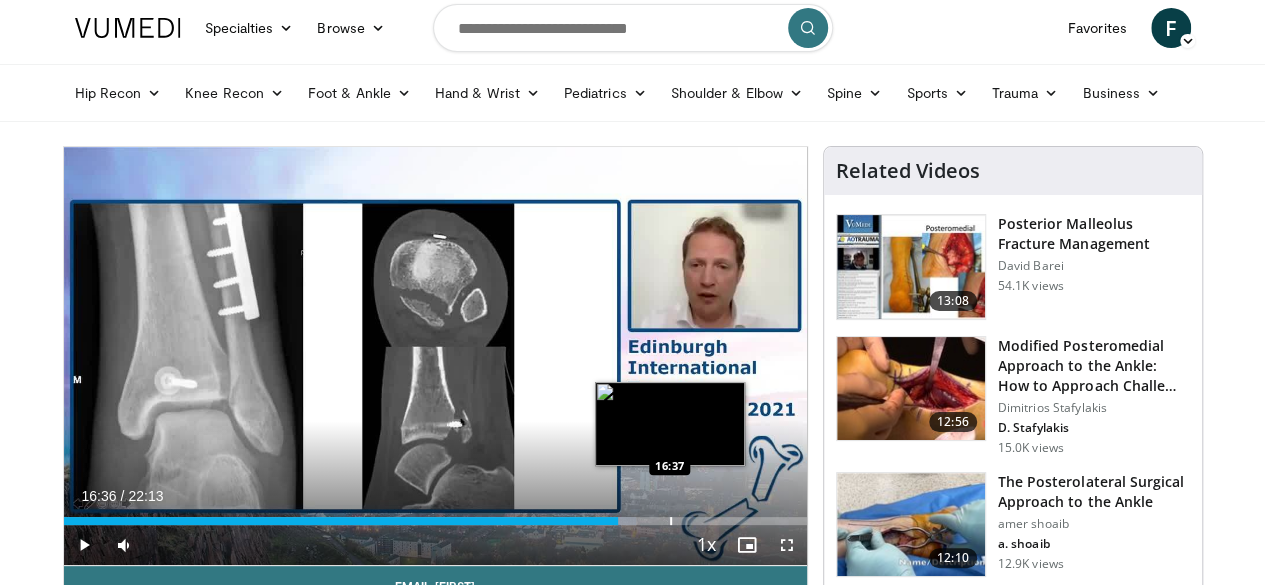 click on "Loaded :  77.10% 16:36 16:37" at bounding box center [435, 515] 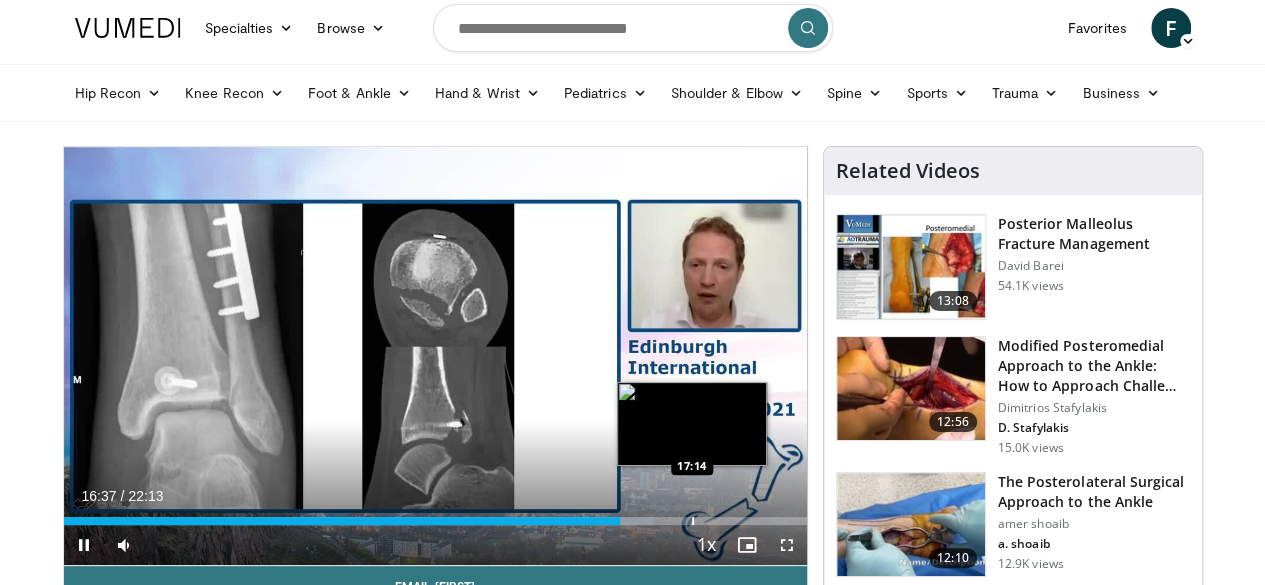 click at bounding box center [693, 521] 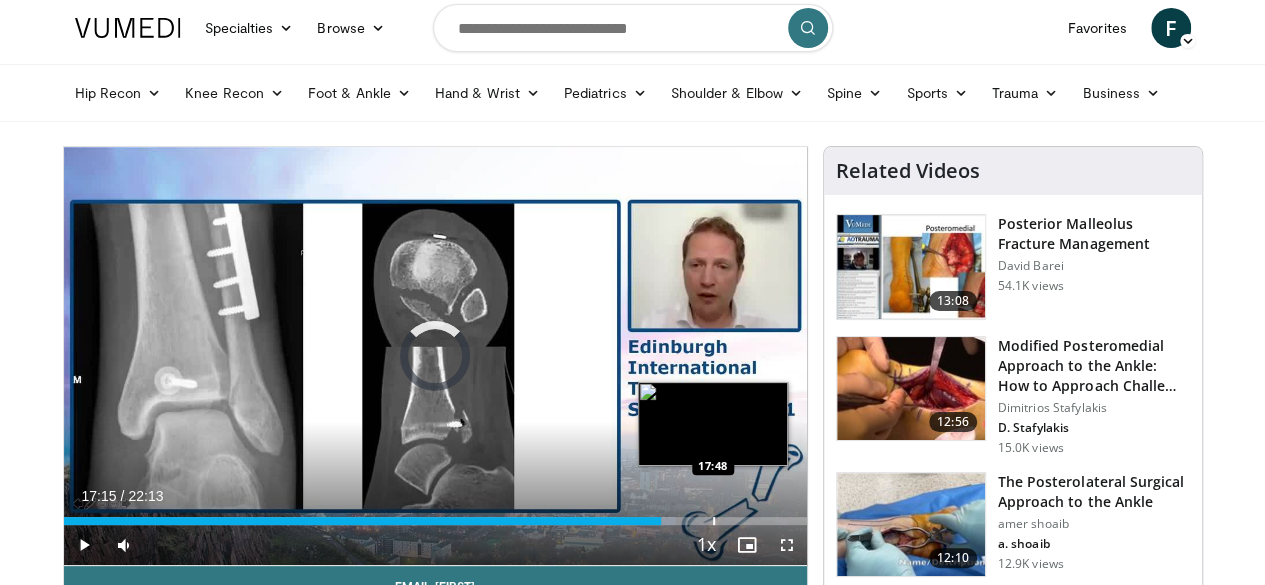 click on "Loaded :  82.34% 17:15 17:48" at bounding box center (435, 521) 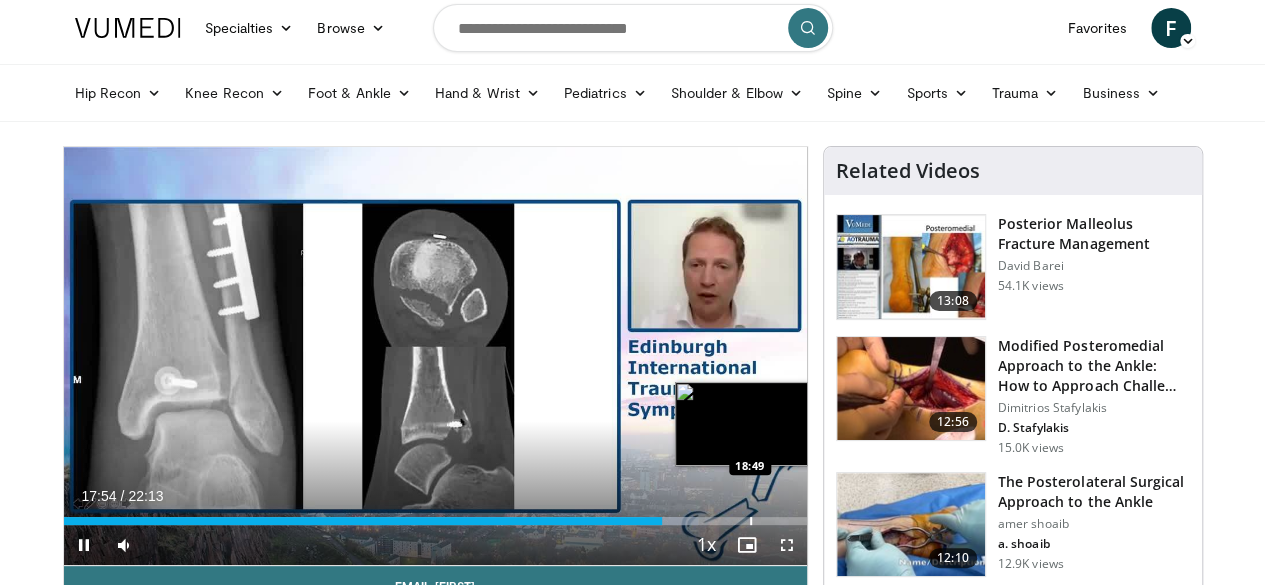 click on "**********" at bounding box center (435, 356) 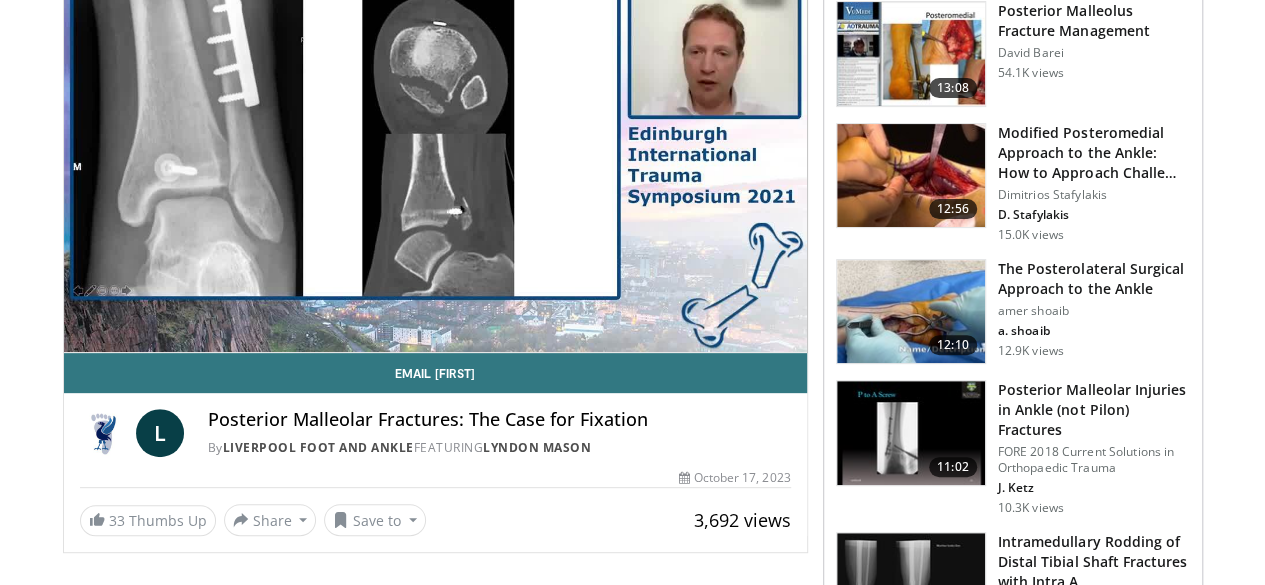 scroll, scrollTop: 222, scrollLeft: 0, axis: vertical 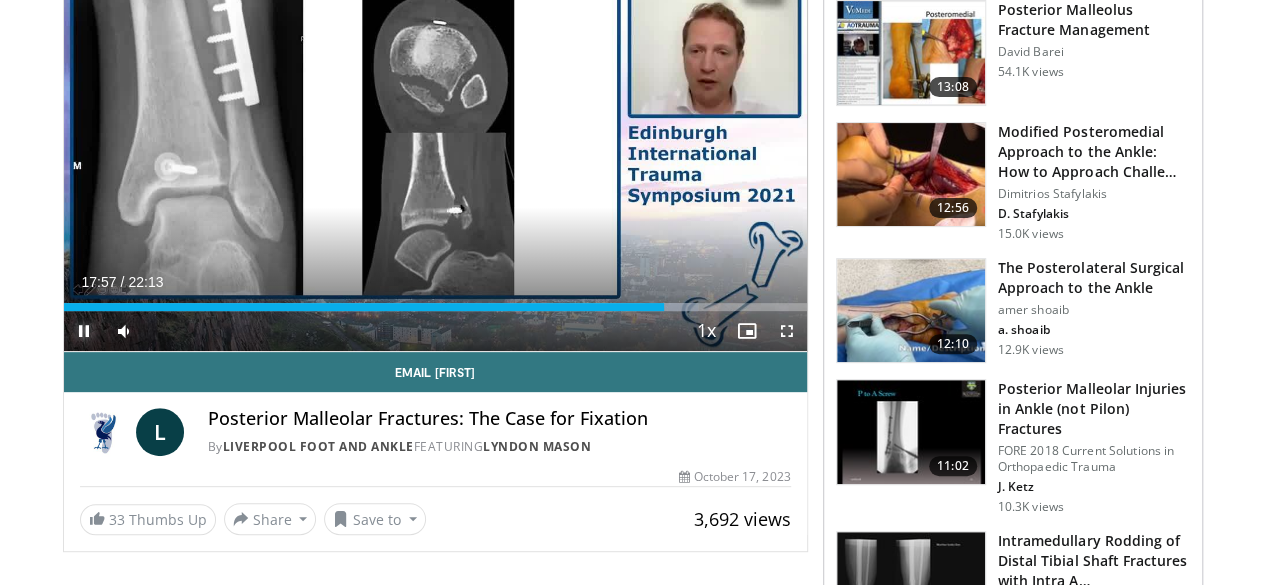 click at bounding box center [84, 331] 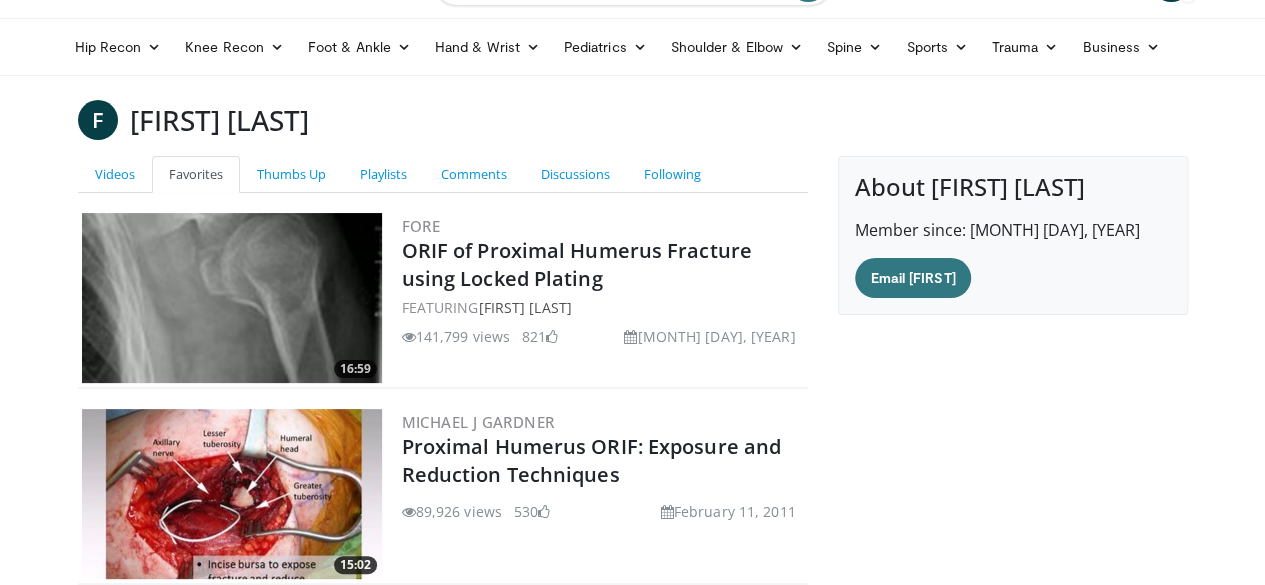 scroll, scrollTop: 53, scrollLeft: 0, axis: vertical 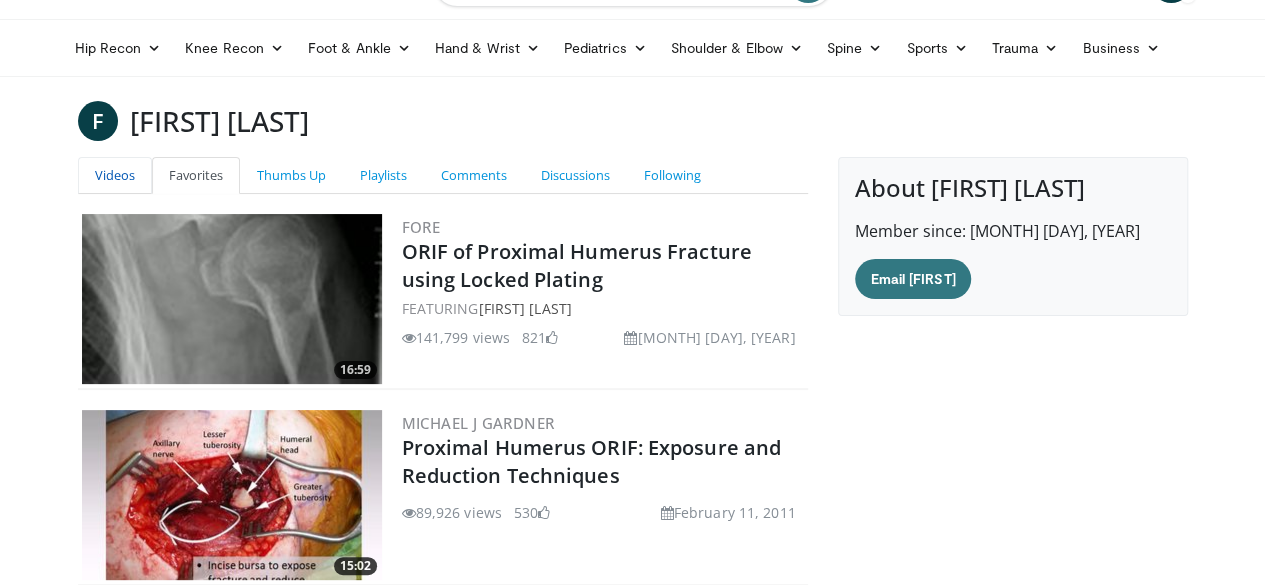 click on "Videos" at bounding box center [115, 175] 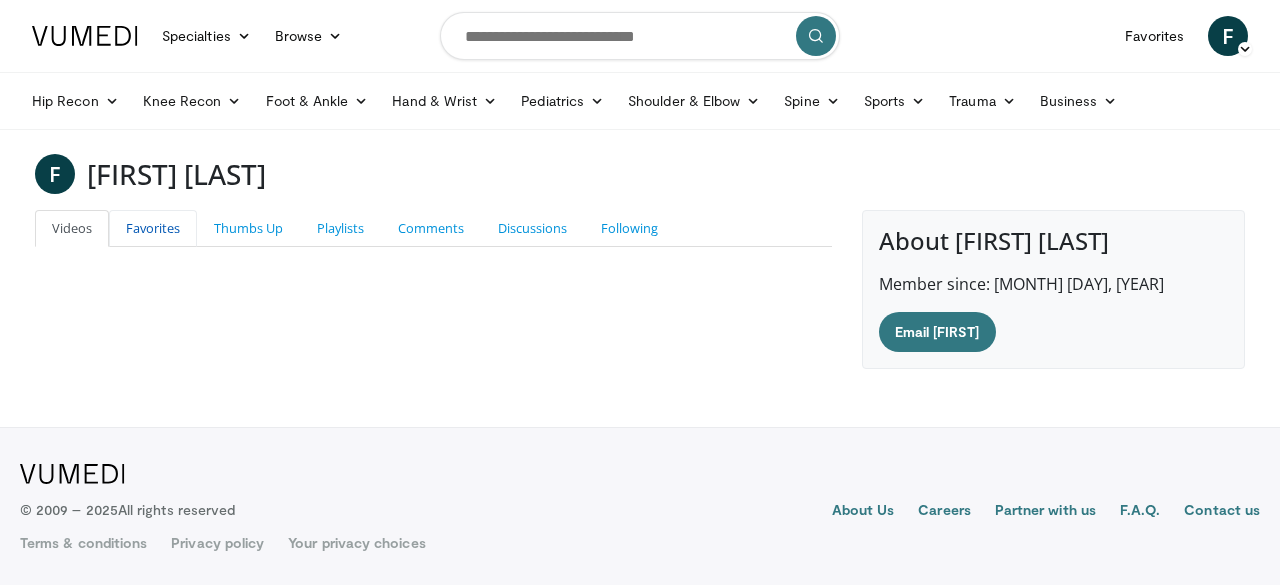 click on "Favorites" at bounding box center [153, 228] 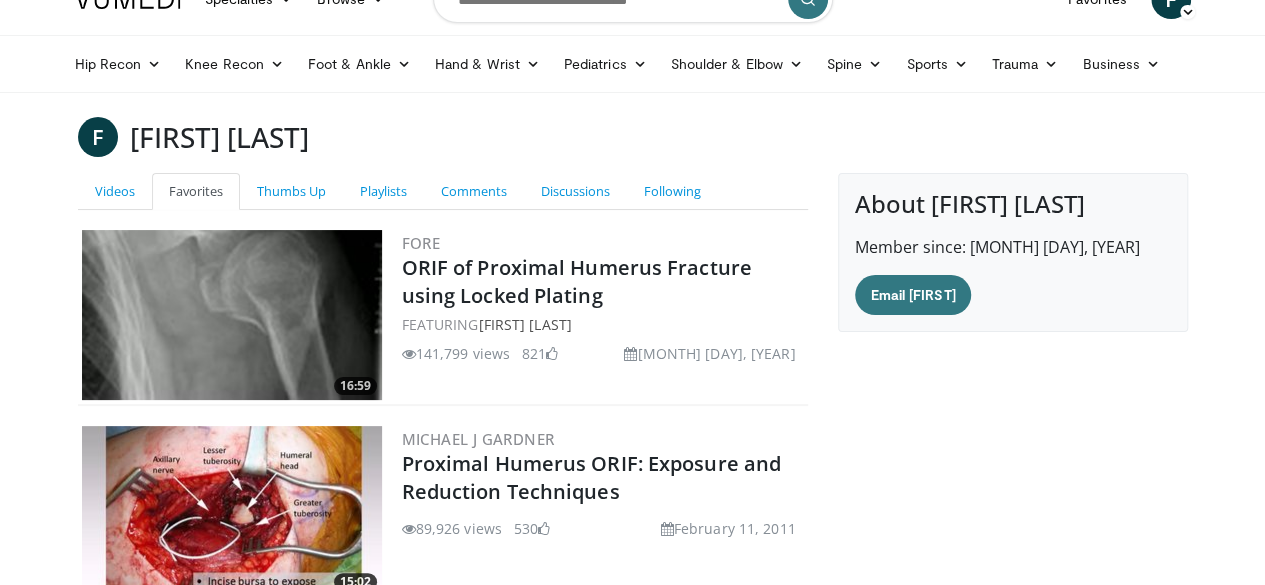 scroll, scrollTop: 0, scrollLeft: 0, axis: both 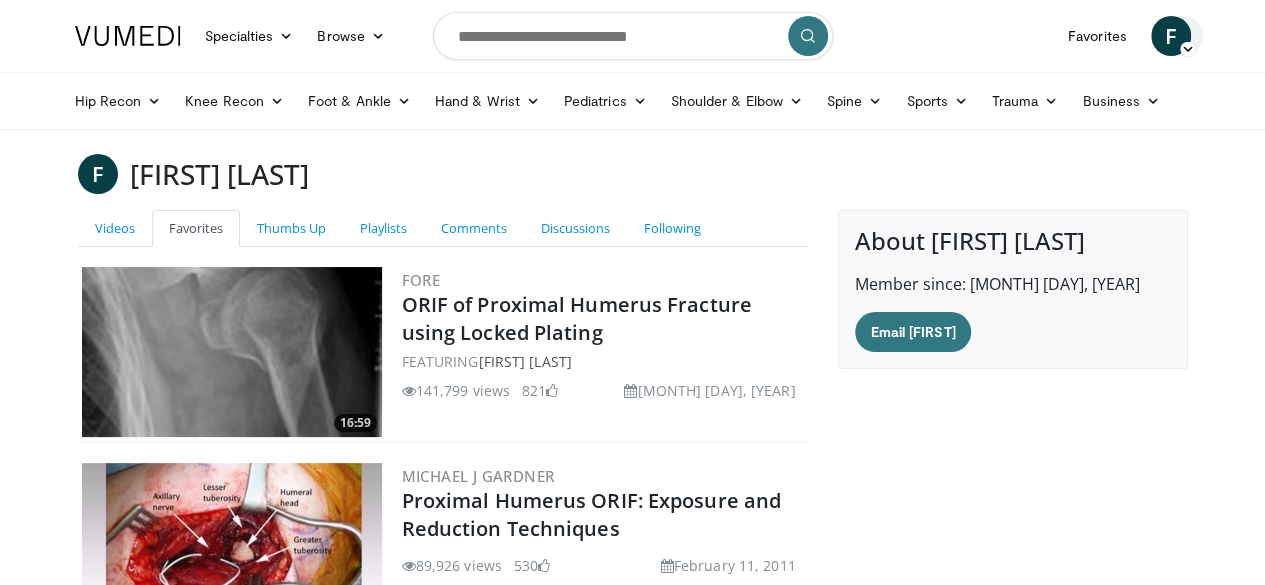 click on "F" at bounding box center [1171, 36] 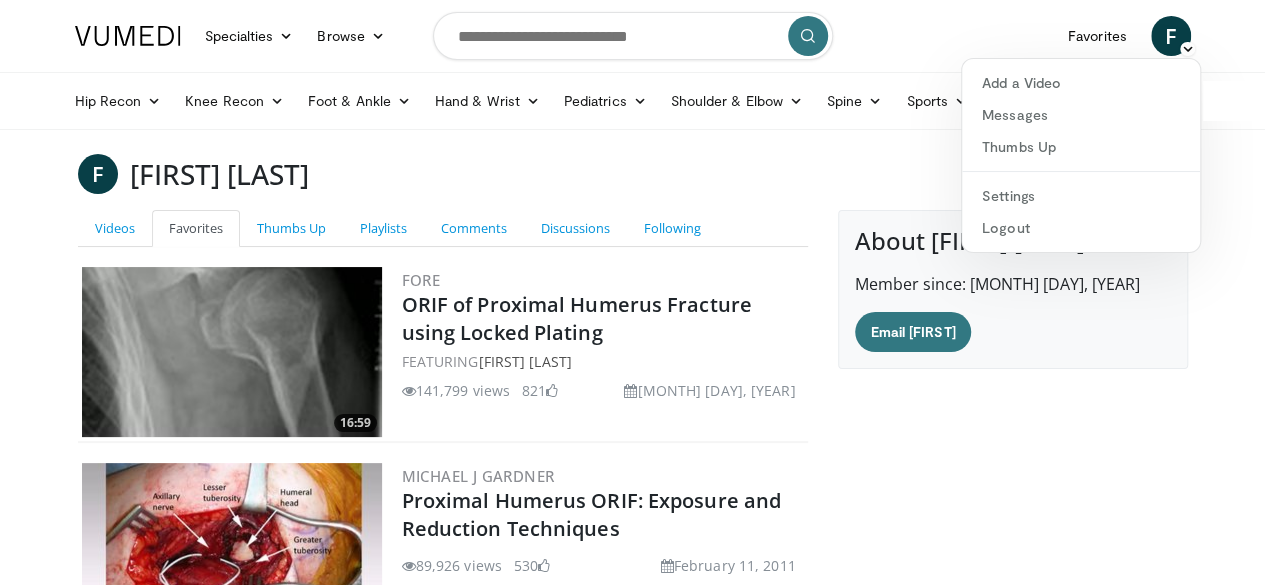 click on "F
Faris Hasecic
Videos
Favorites
Thumbs Up
Playlists
Comments
Discussions
Following
16:59
FORE
ORIF of Proximal Humerus Fracture using Locked Plating
FEATURING
Mark A Mighell
141,799 views
June 22, 2010
821
15:02" at bounding box center [633, 4657] 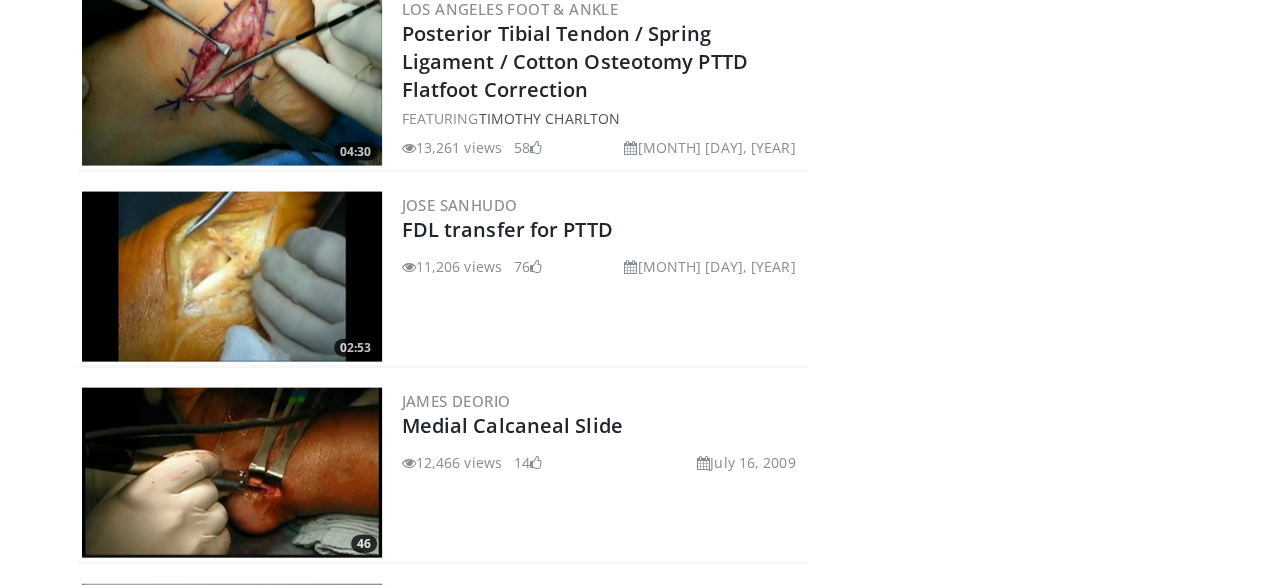 scroll, scrollTop: 1963, scrollLeft: 0, axis: vertical 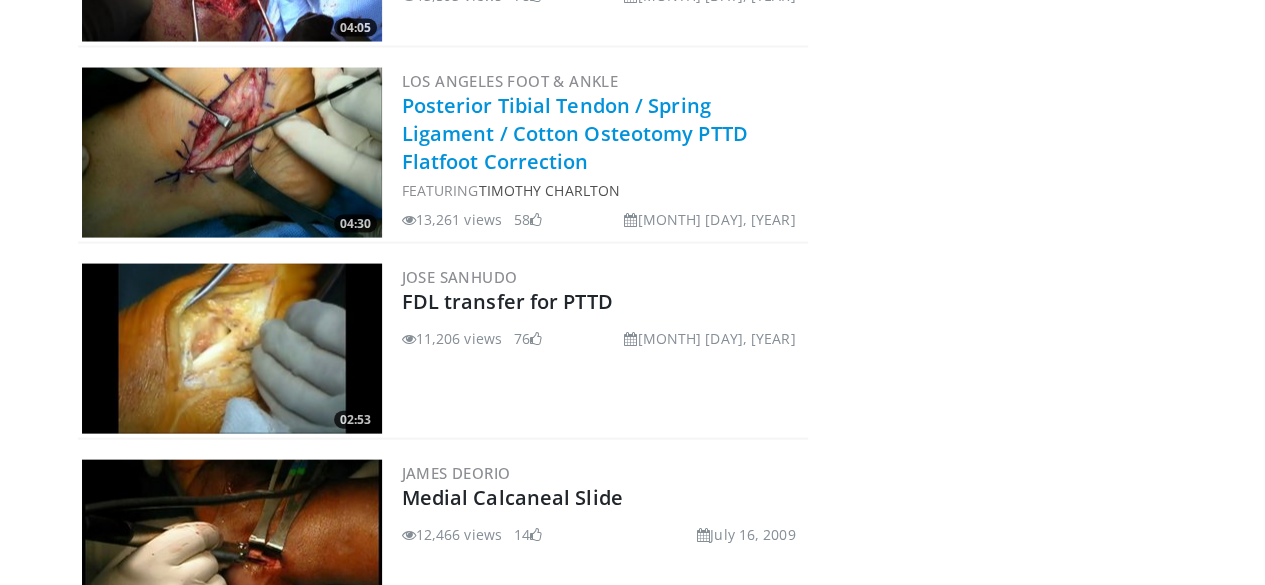 click on "Posterior Tibial Tendon / Spring Ligament / Cotton Osteotomy PTTD Flatfoot Correction" at bounding box center [575, 133] 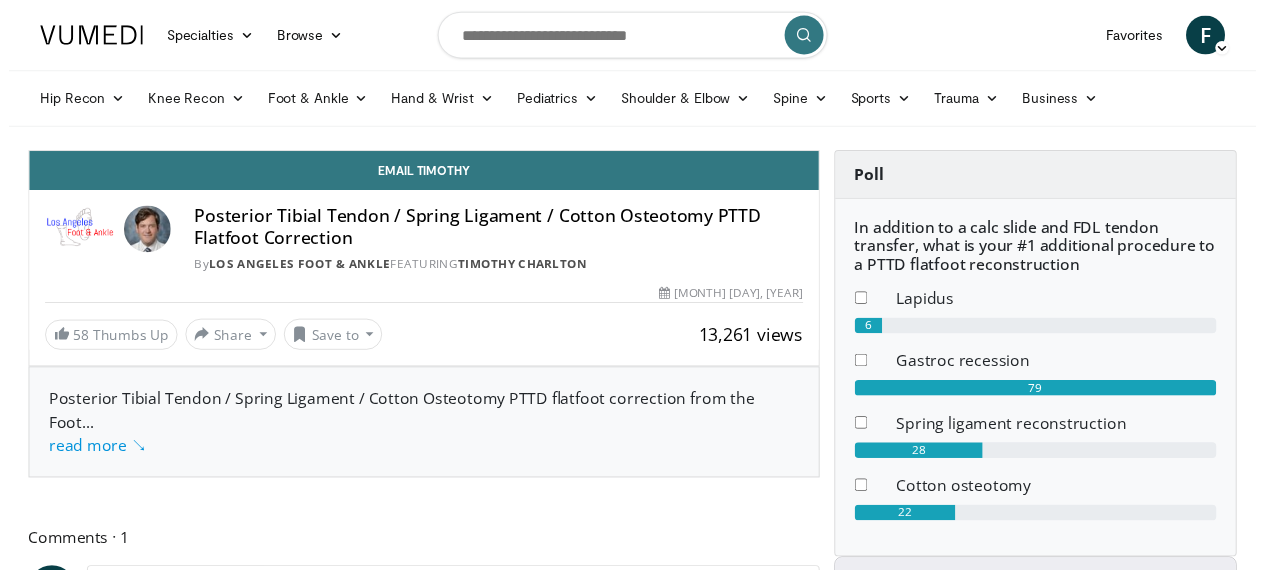 scroll, scrollTop: 0, scrollLeft: 0, axis: both 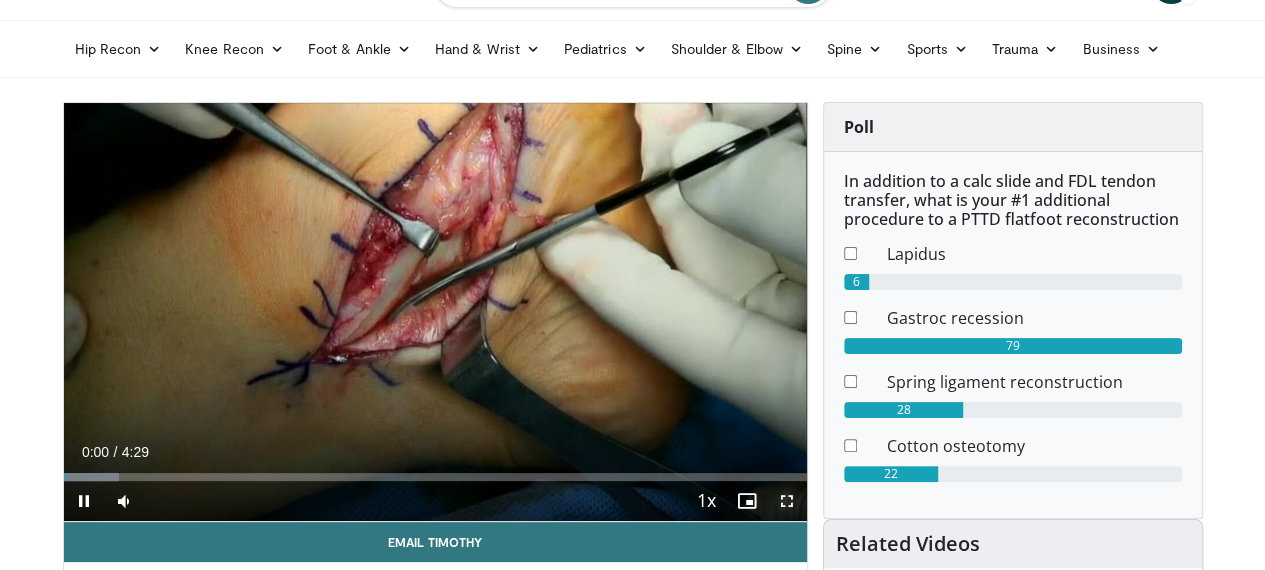 click at bounding box center [787, 501] 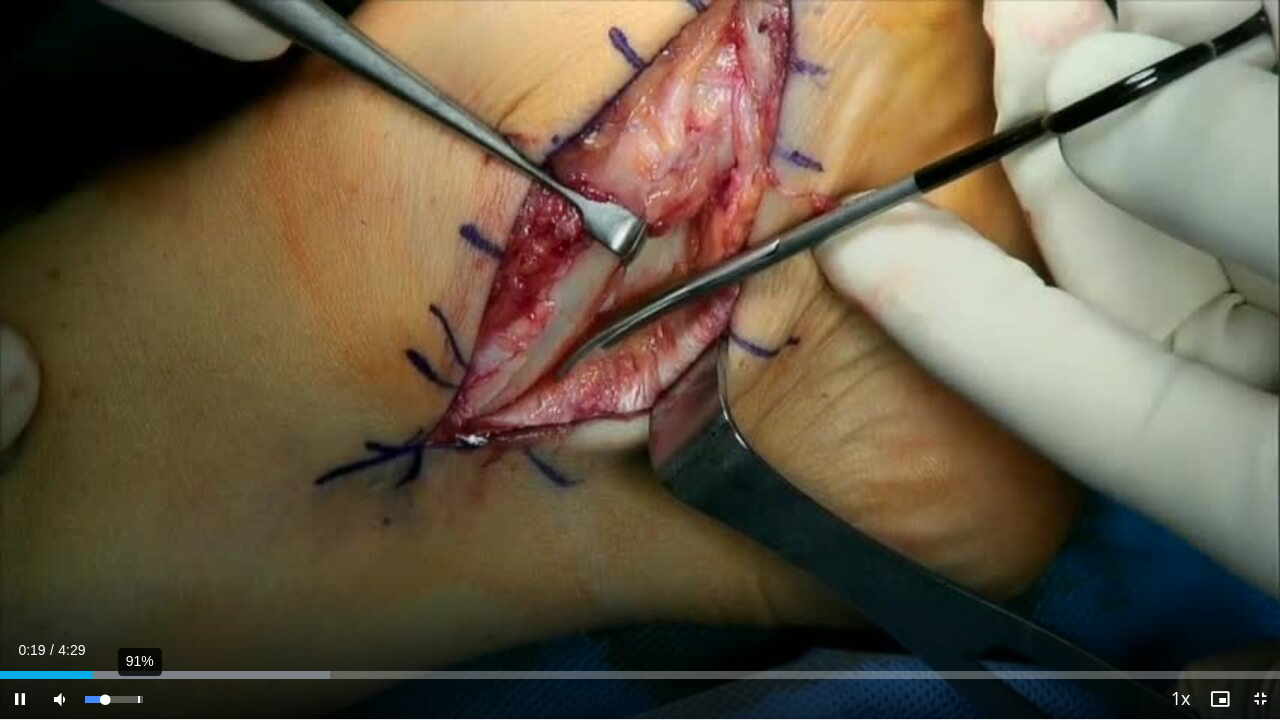 click on "91%" at bounding box center [113, 699] 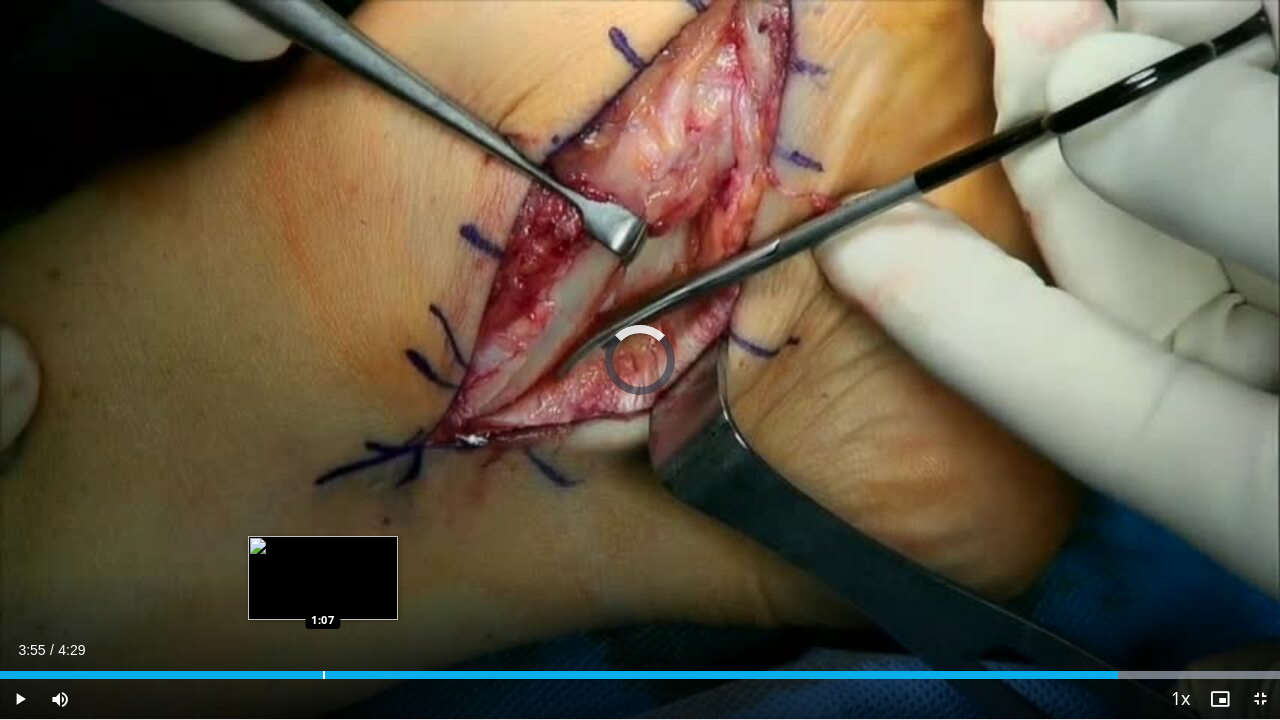 click at bounding box center (324, 675) 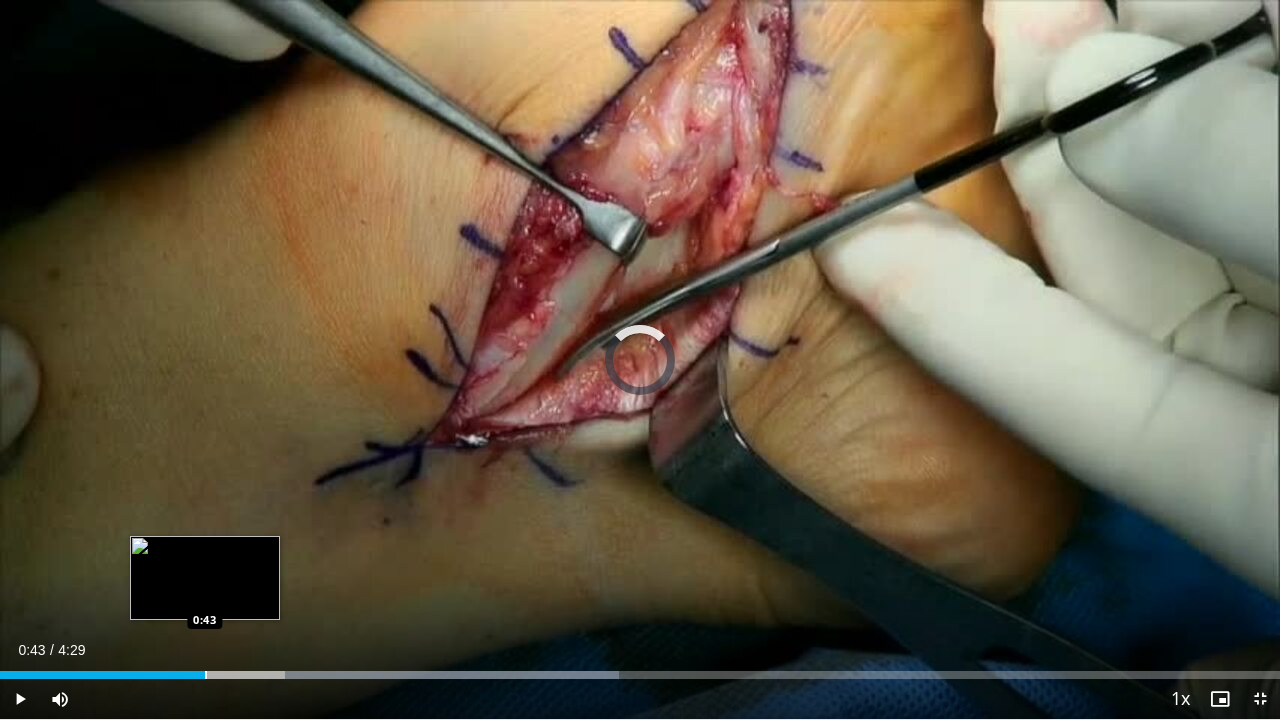 click on "Loaded :  48.33% 0:43 0:43" at bounding box center [640, 669] 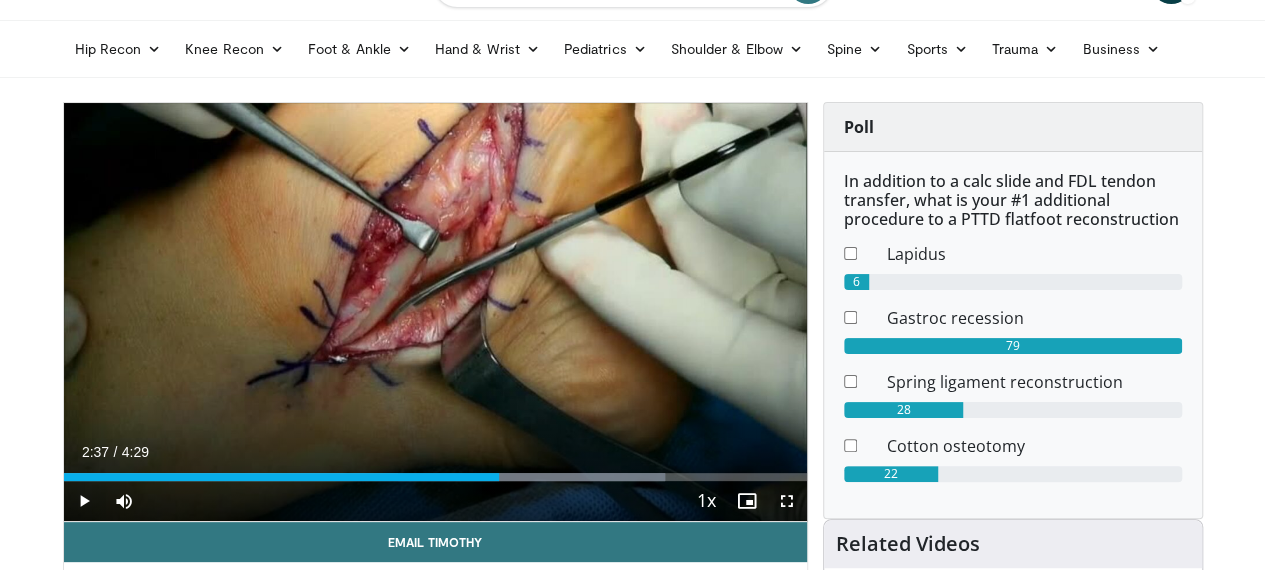 click on "Specialties
Adult & Family Medicine
Allergy, Asthma, Immunology
Anesthesiology
Cardiology
Dental
Dermatology
Endocrinology
Gastroenterology & Hepatology
General Surgery
Hematology & Oncology
Infectious Disease
Nephrology
Neurology
Neurosurgery
Obstetrics & Gynecology
Ophthalmology
Oral Maxillofacial
Orthopaedics
Otolaryngology
Pediatrics
Plastic Surgery
Podiatry
Psychiatry
Pulmonology
Radiation Oncology
Radiology
Rheumatology
Urology
Browse
F" at bounding box center [633, -16] 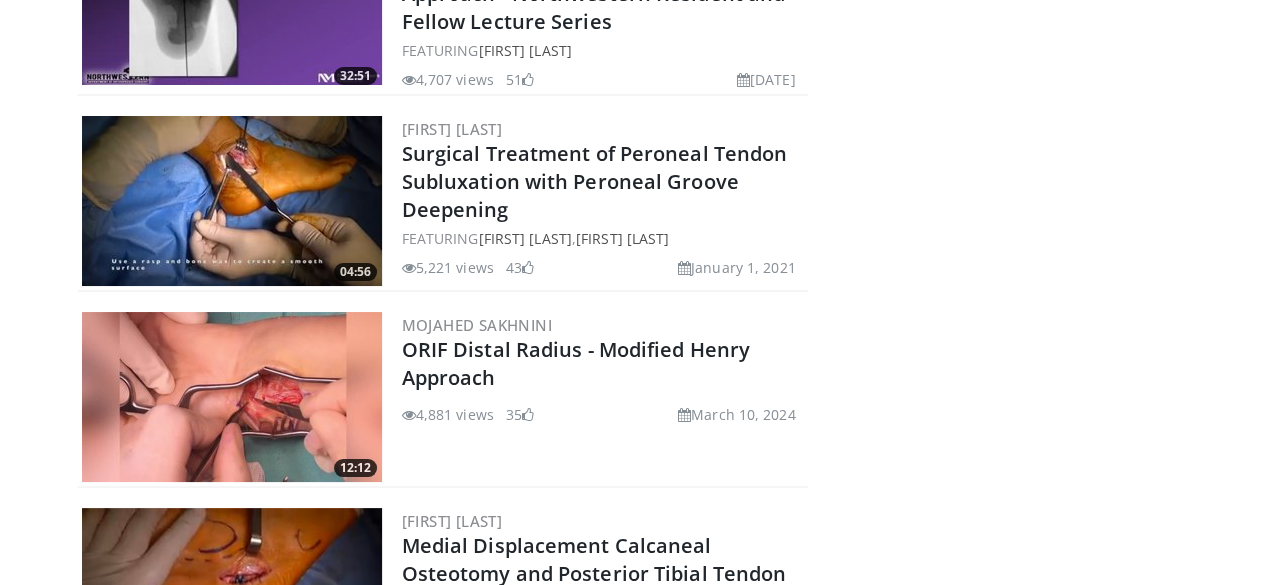 scroll, scrollTop: 3863, scrollLeft: 0, axis: vertical 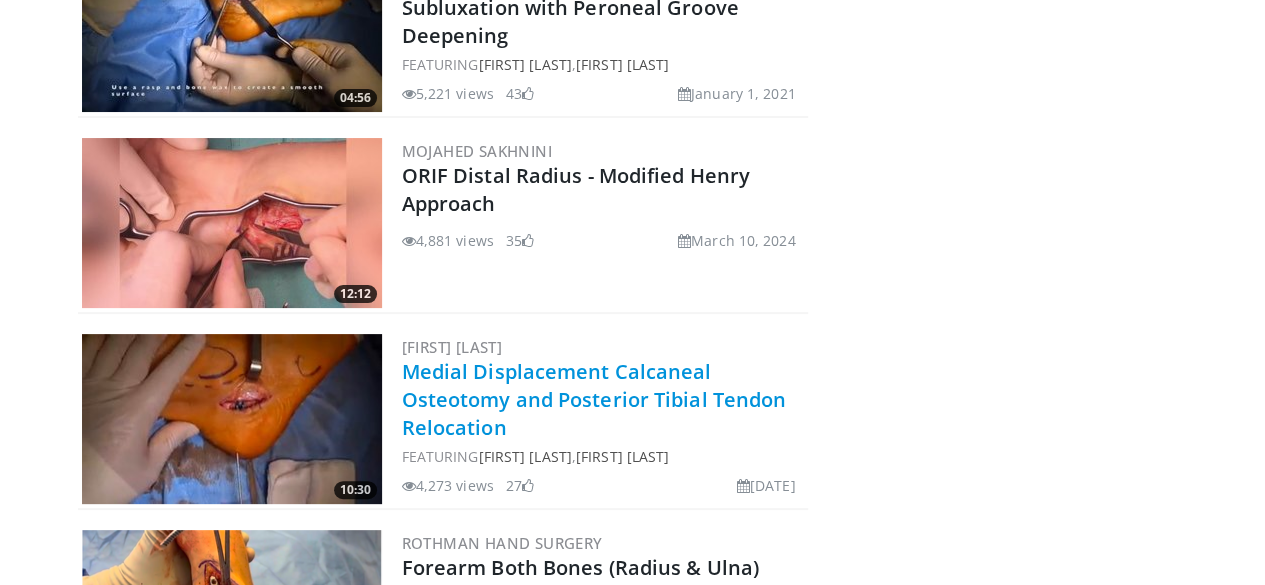 click on "Medial Displacement Calcaneal Osteotomy and Posterior Tibial Tendon Relocation" at bounding box center [594, 399] 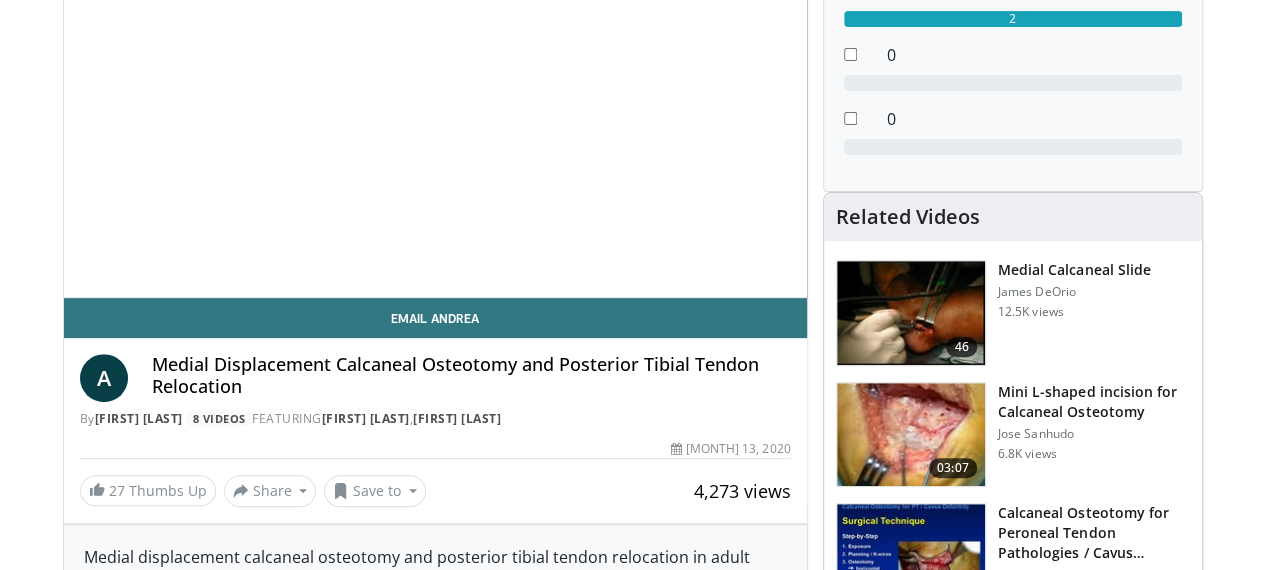 scroll, scrollTop: 278, scrollLeft: 0, axis: vertical 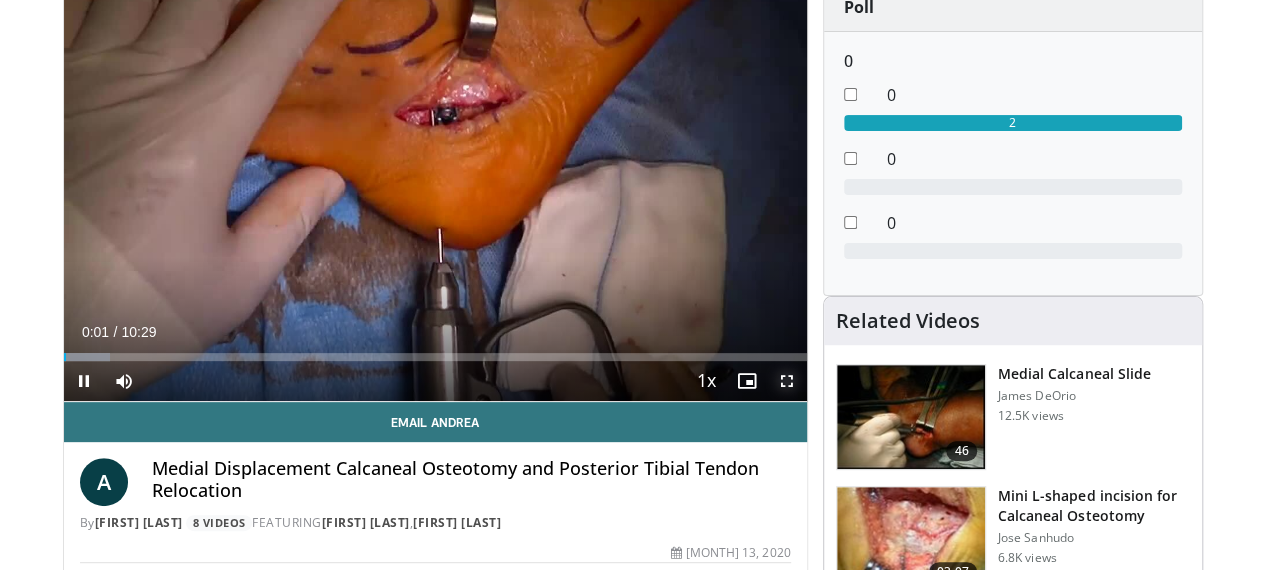 click at bounding box center [787, 381] 